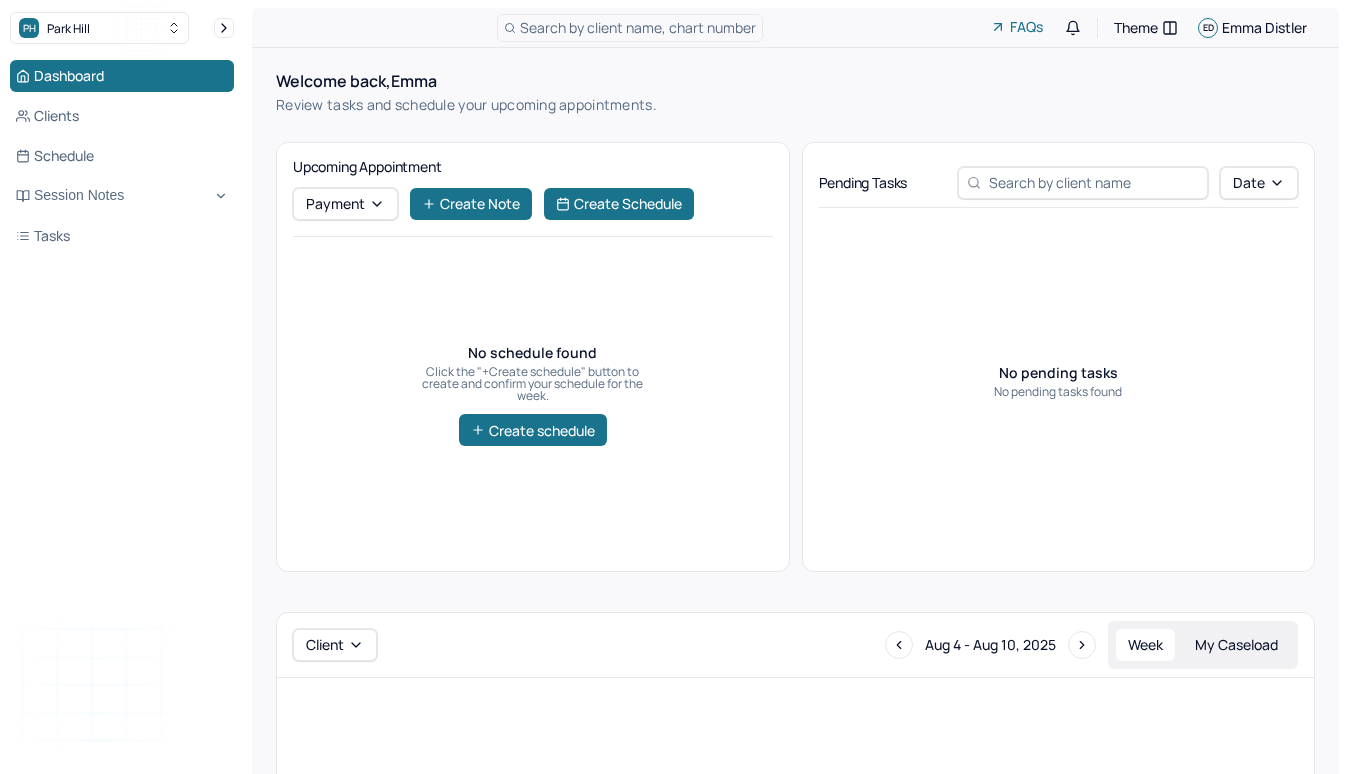 scroll, scrollTop: 0, scrollLeft: 0, axis: both 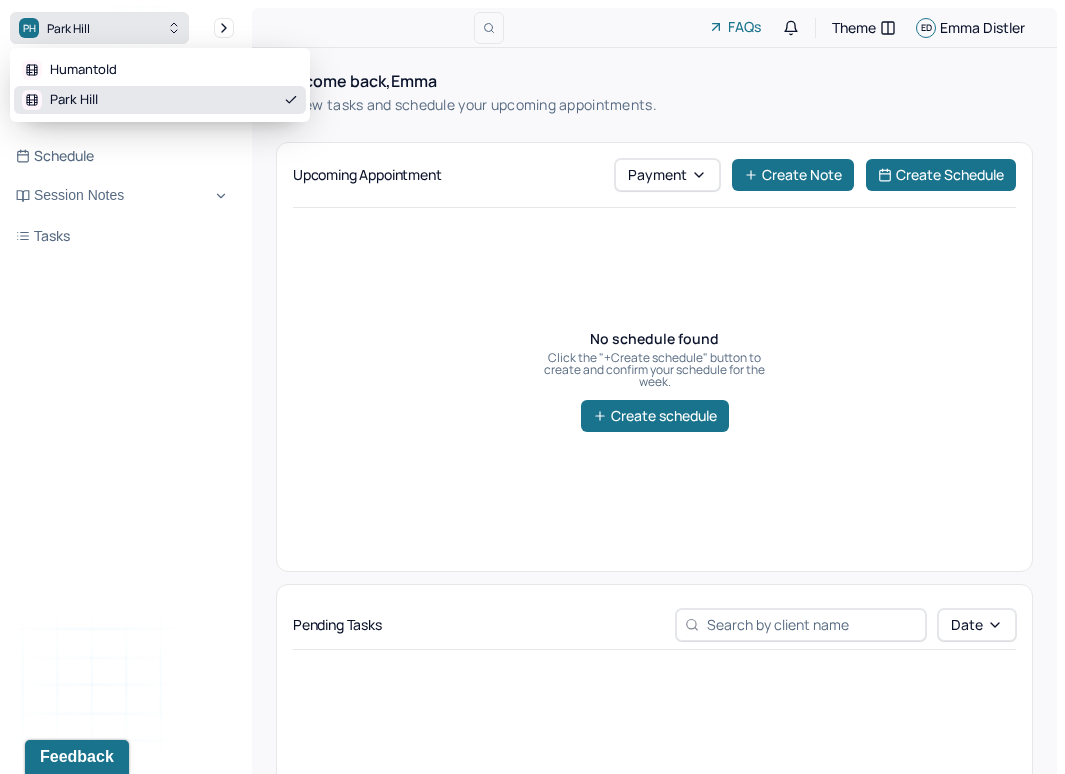 click on "PH Park Hill" at bounding box center (99, 28) 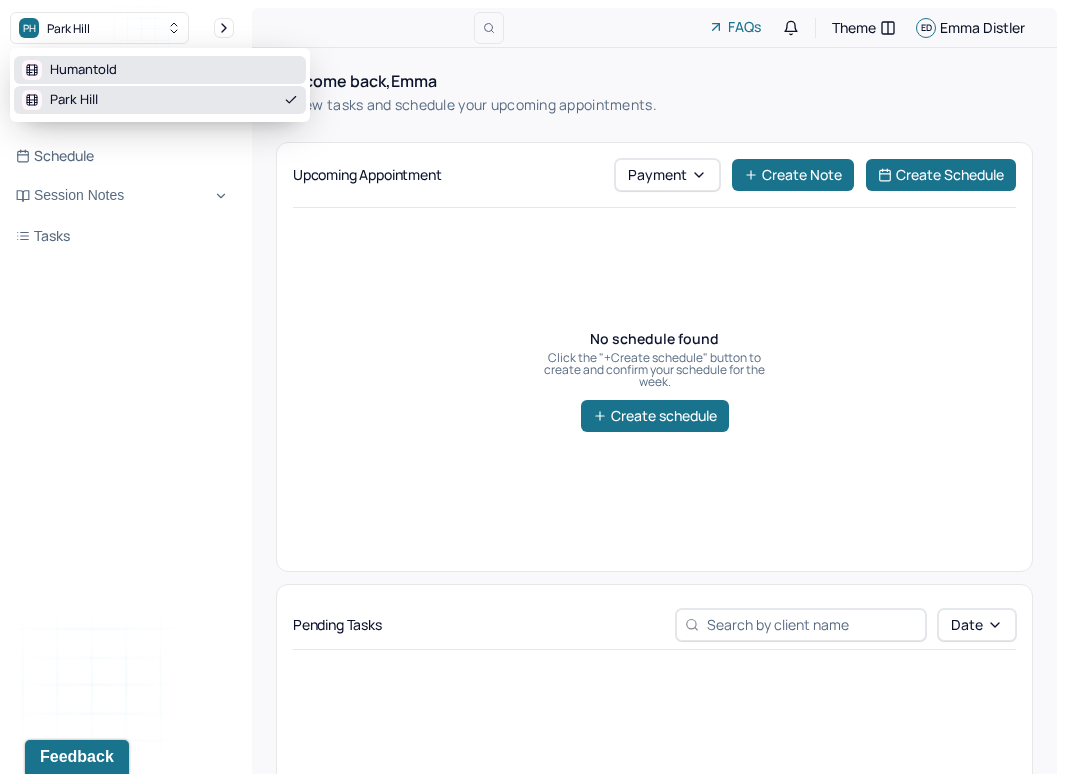click on "Humantold" at bounding box center [83, 70] 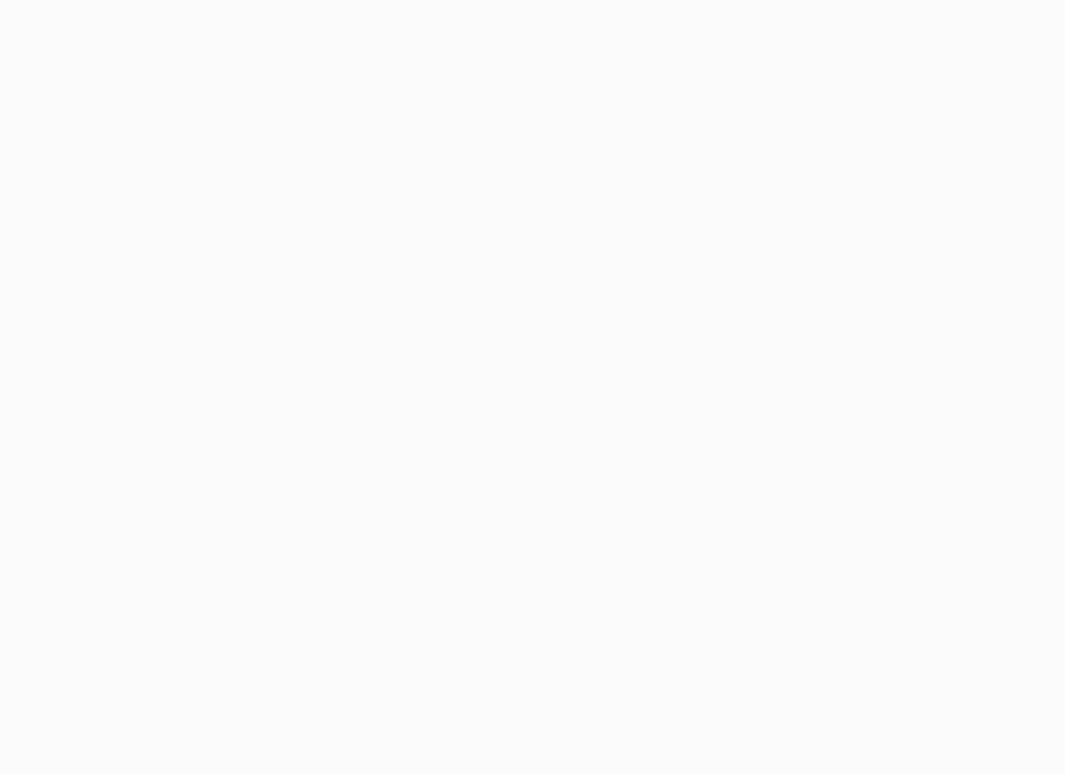 scroll, scrollTop: 0, scrollLeft: 0, axis: both 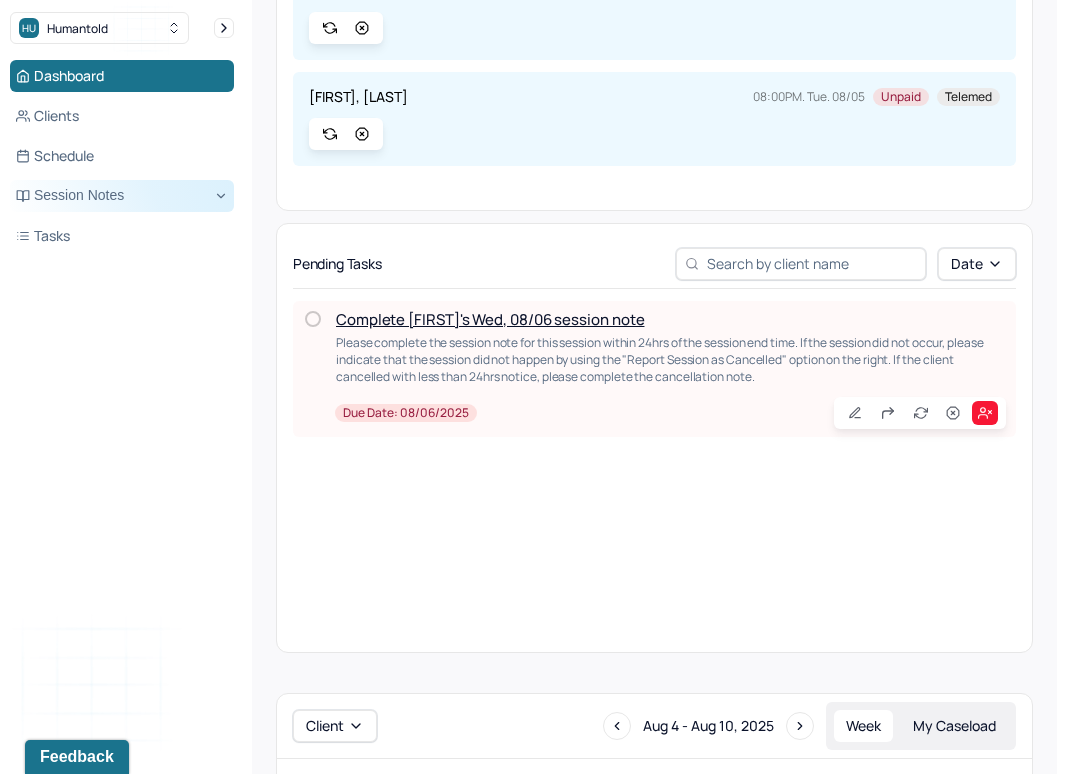 click on "Session Notes" at bounding box center (122, 196) 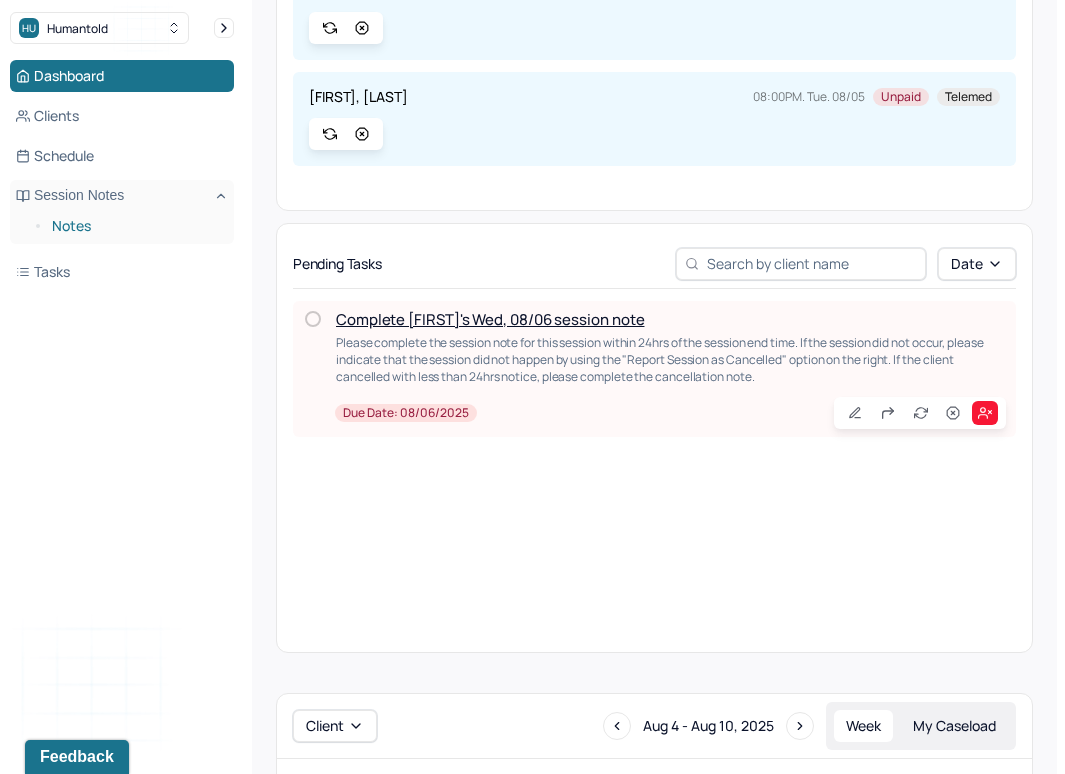 click on "Notes" at bounding box center (135, 226) 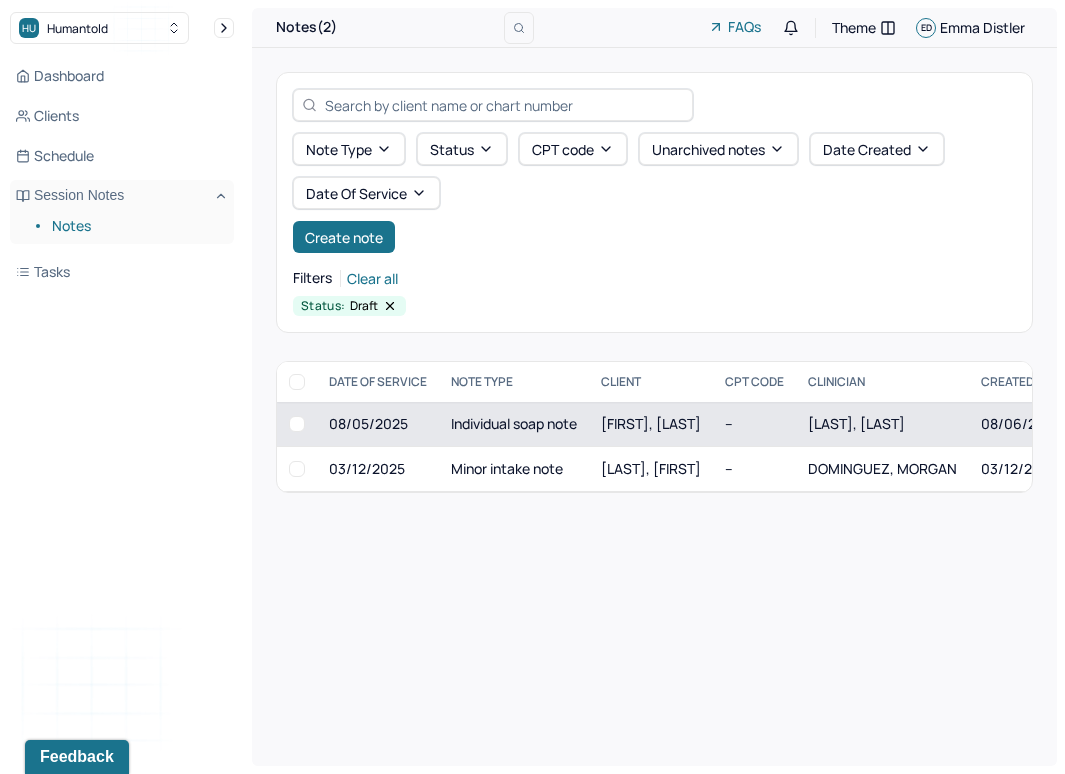 click on "[FIRST], [LAST]" at bounding box center (651, 423) 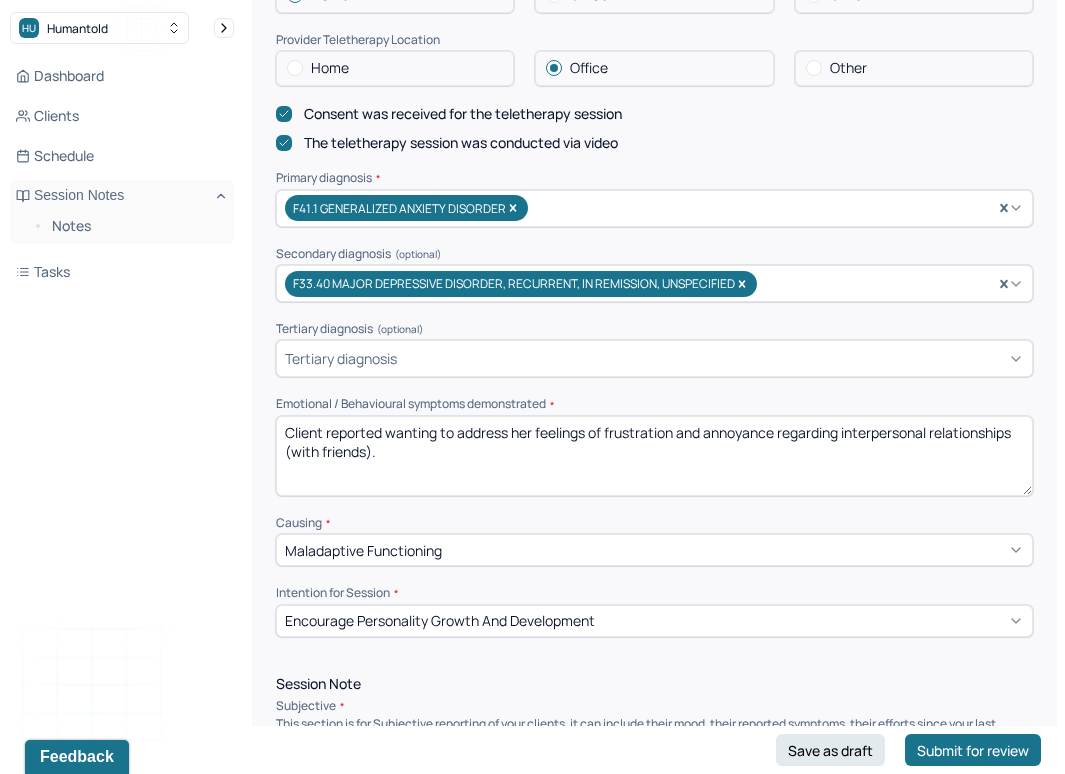 scroll, scrollTop: 607, scrollLeft: 0, axis: vertical 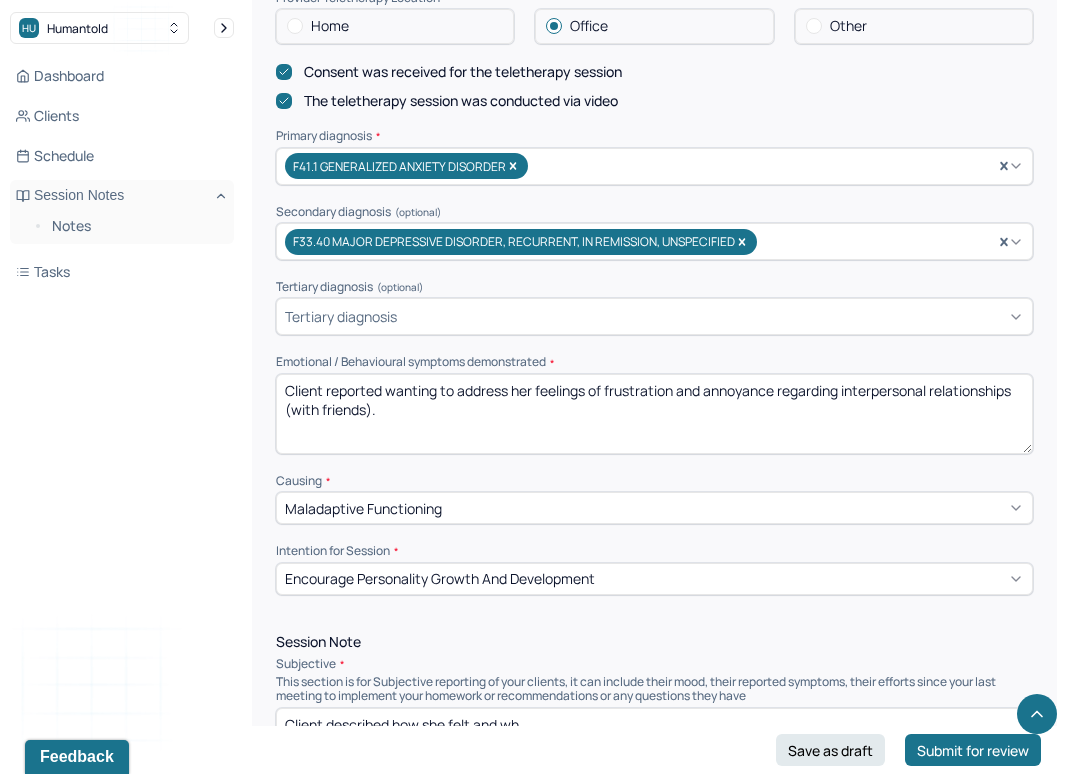click on "Client reported wanting to address her feelings of frustration and annoyance regarding interpersonal relationships (with friends)." at bounding box center [654, 414] 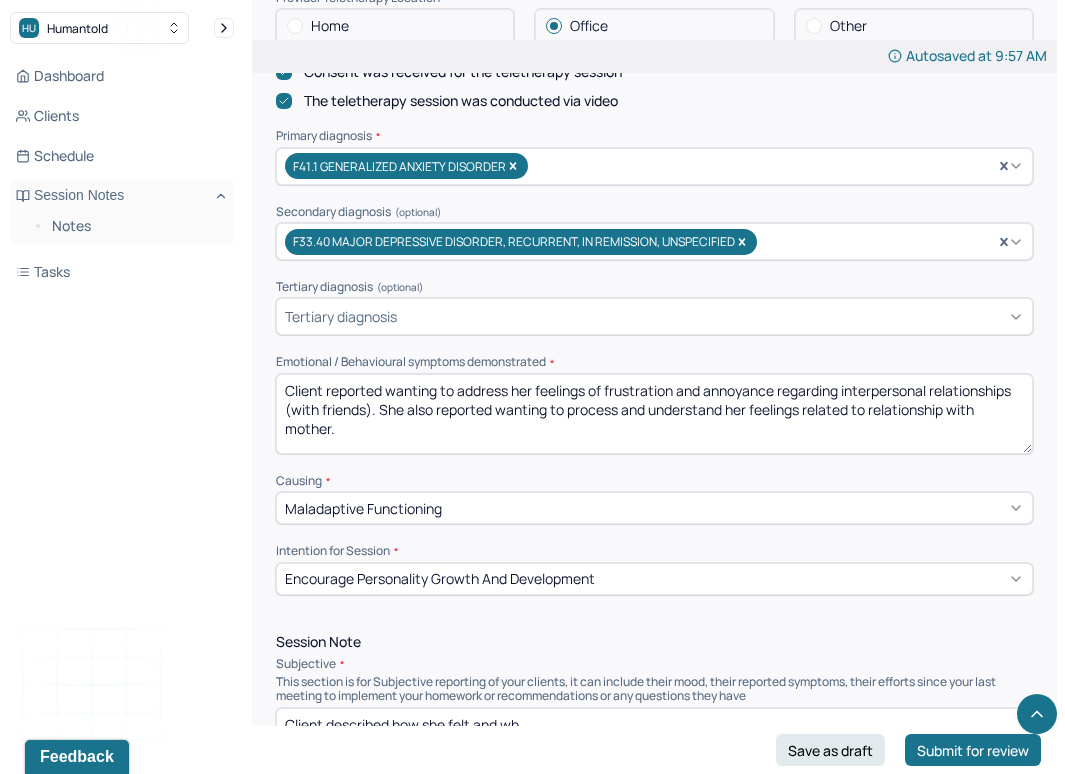 click on "Client reported wanting to address her feelings of frustration and annoyance regarding interpersonal relationships (with friends). She also reported wanting to process and understand her feelings related to relationship with mother." at bounding box center (654, 414) 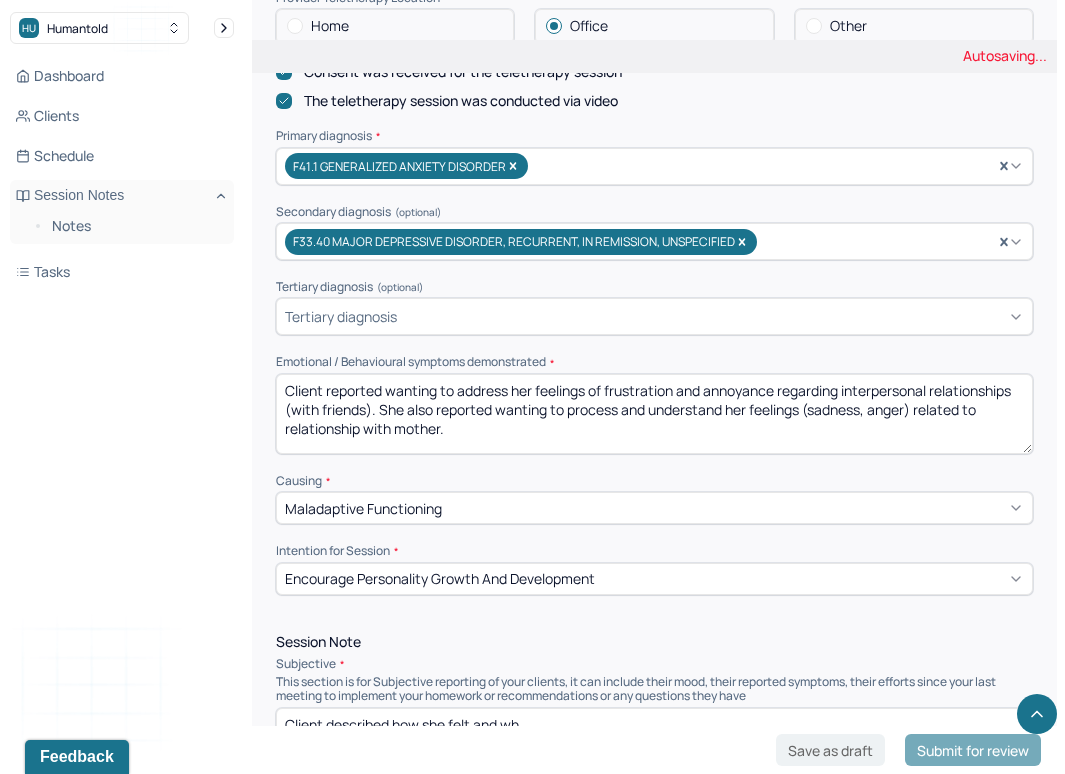 click on "Client reported wanting to address her feelings of frustration and annoyance regarding interpersonal relationships (with friends). She also reported wanting to process and understand her feelings (sadness, related to relationship with mother." at bounding box center (654, 414) 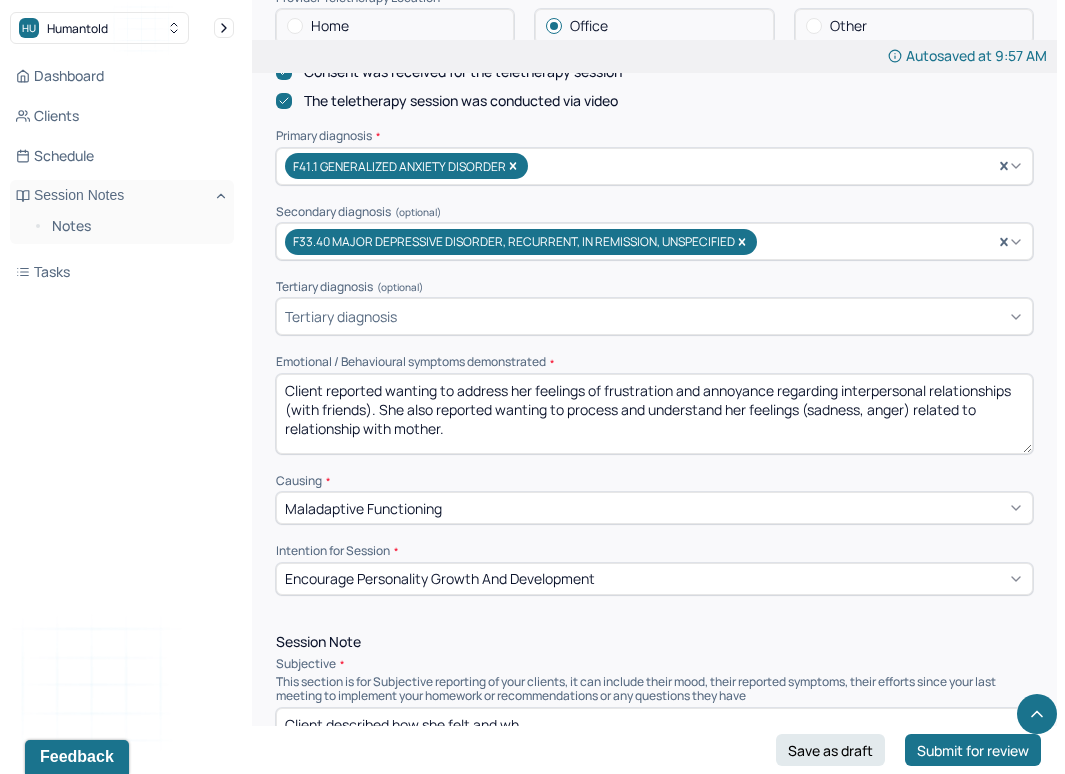 click on "Client reported wanting to address her feelings of frustration and annoyance regarding interpersonal relationships (with friends). She also reported wanting to process and understand her feelings (sadness, anger) related to relationship with mother." at bounding box center [654, 414] 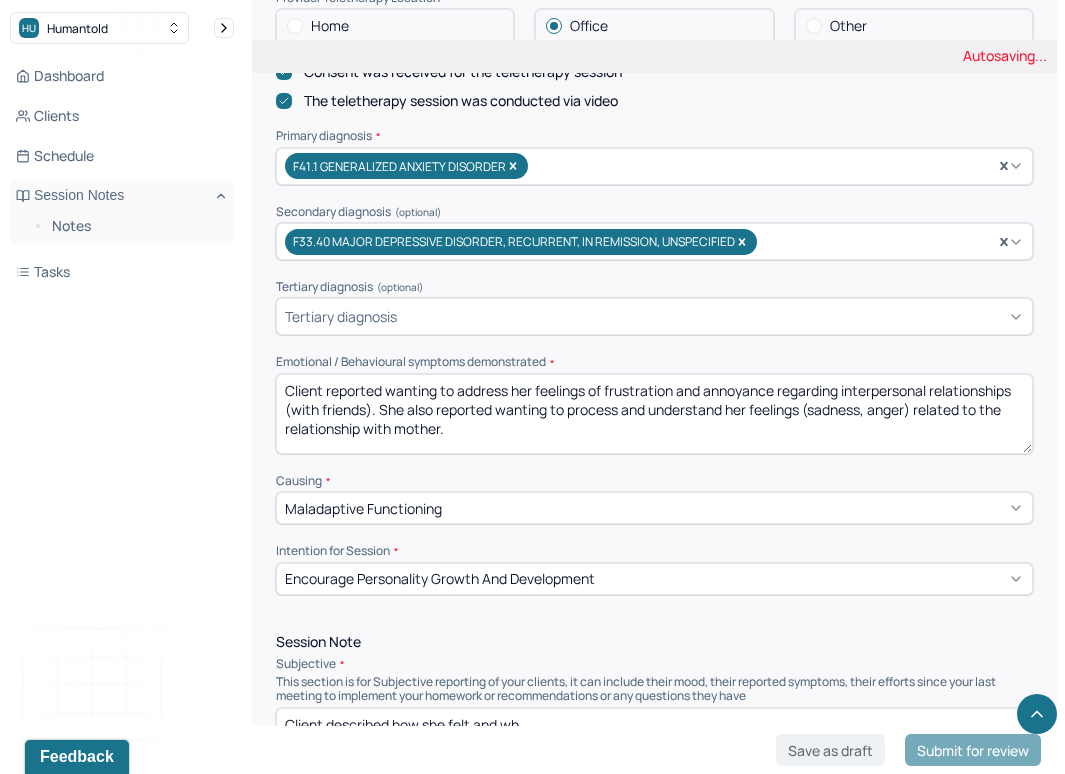 click on "Client reported wanting to address her feelings of frustration and annoyance regarding interpersonal relationships (with friends). She also reported wanting to process and understand her feelings (sadness, anger) related to relationship with mother." at bounding box center [654, 414] 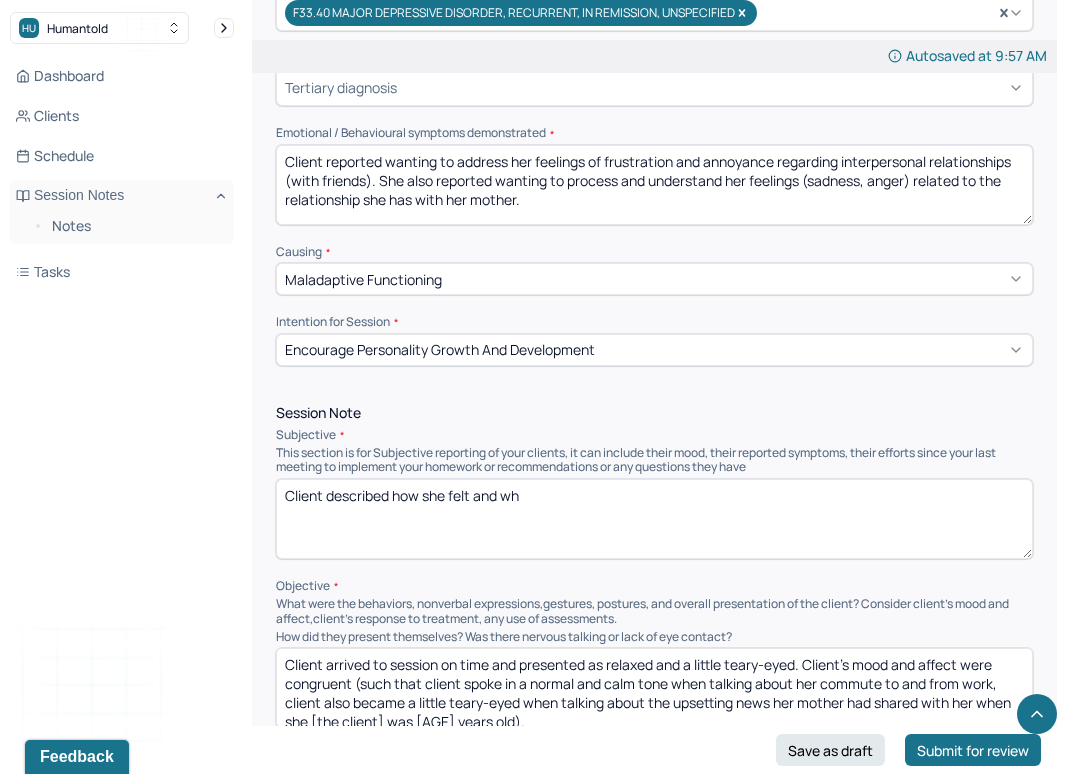 scroll, scrollTop: 886, scrollLeft: 0, axis: vertical 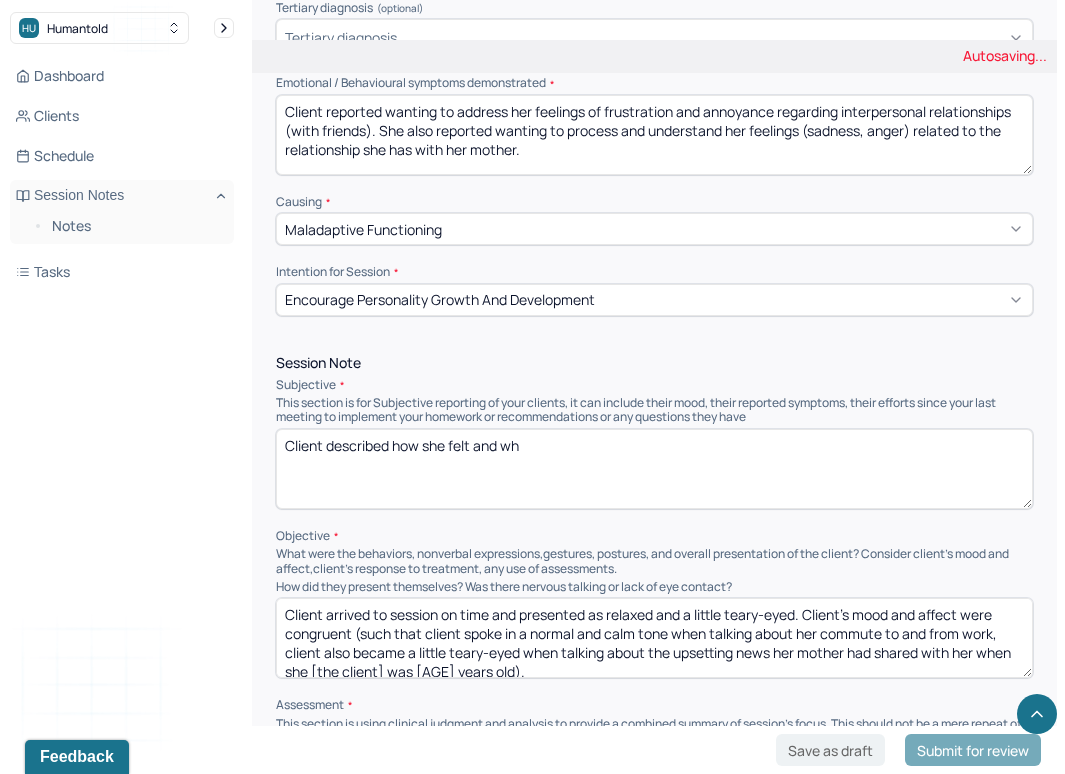 type on "Client reported wanting to address her feelings of frustration and annoyance regarding interpersonal relationships (with friends). She also reported wanting to process and understand her feelings (sadness, anger) related to the relationship she has with her mother." 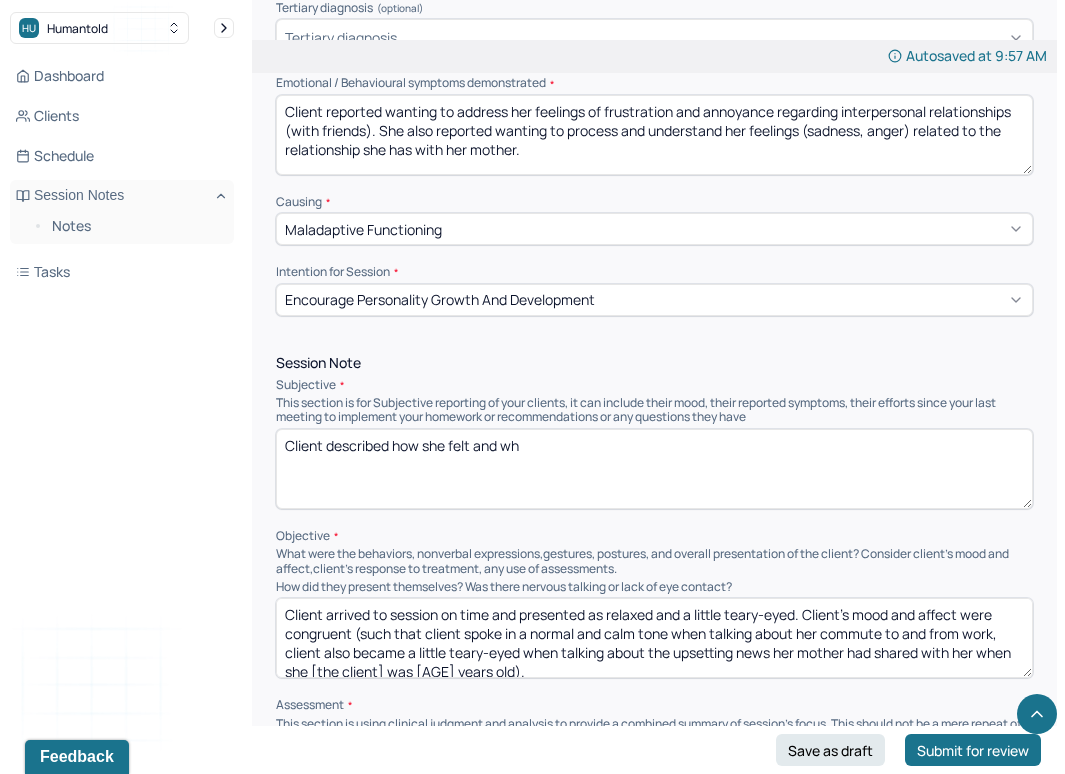 click on "Client described how she felt and wh" at bounding box center (654, 469) 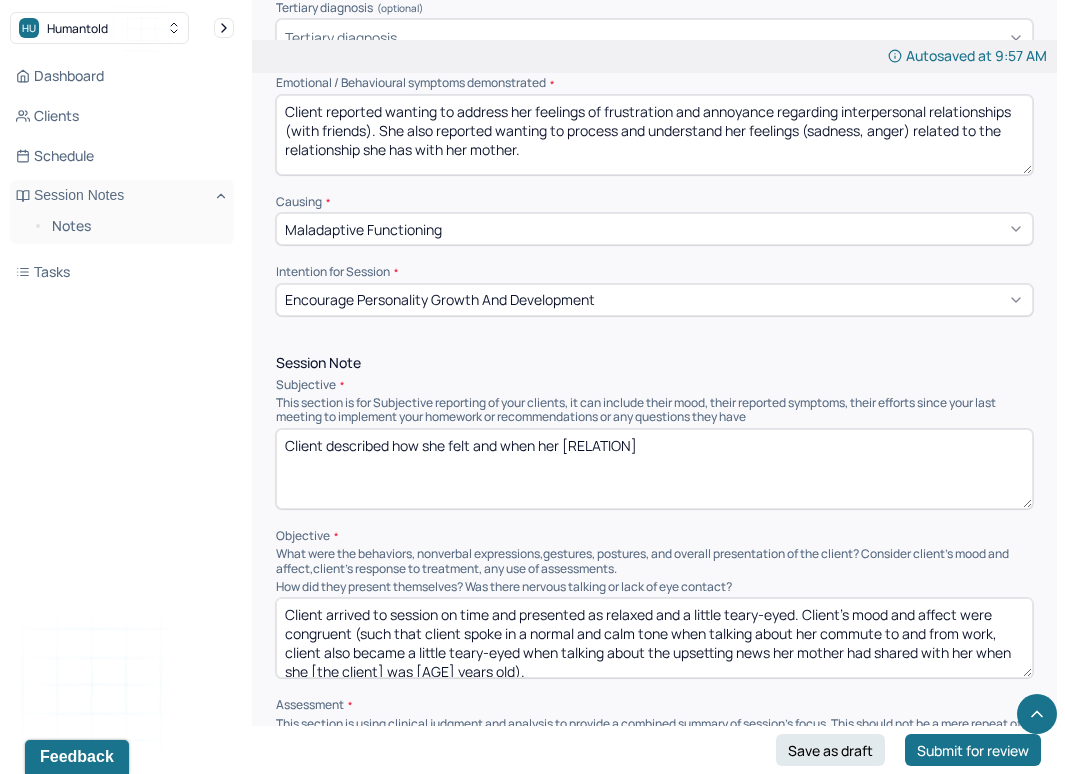 click on "Client described how she felt and when her [RELATION]" at bounding box center [654, 469] 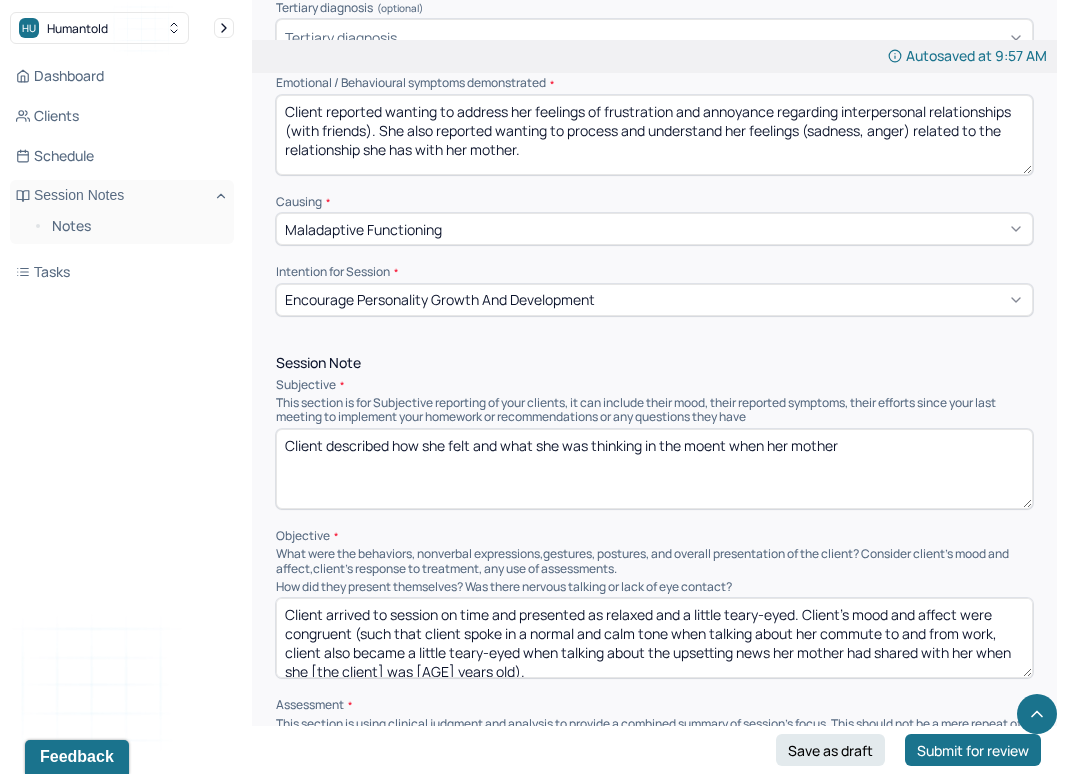 click on "Client described how she felt and when her [RELATION]" at bounding box center [654, 469] 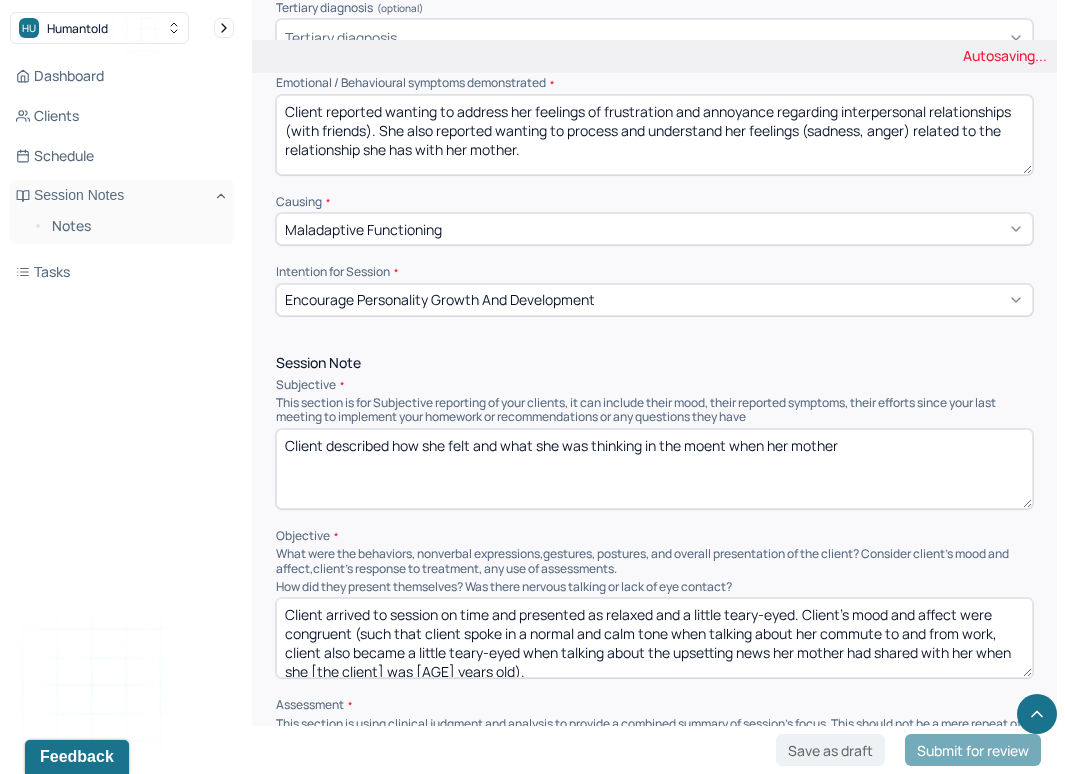 click on "Client described how she felt and when her [RELATION]" at bounding box center (654, 469) 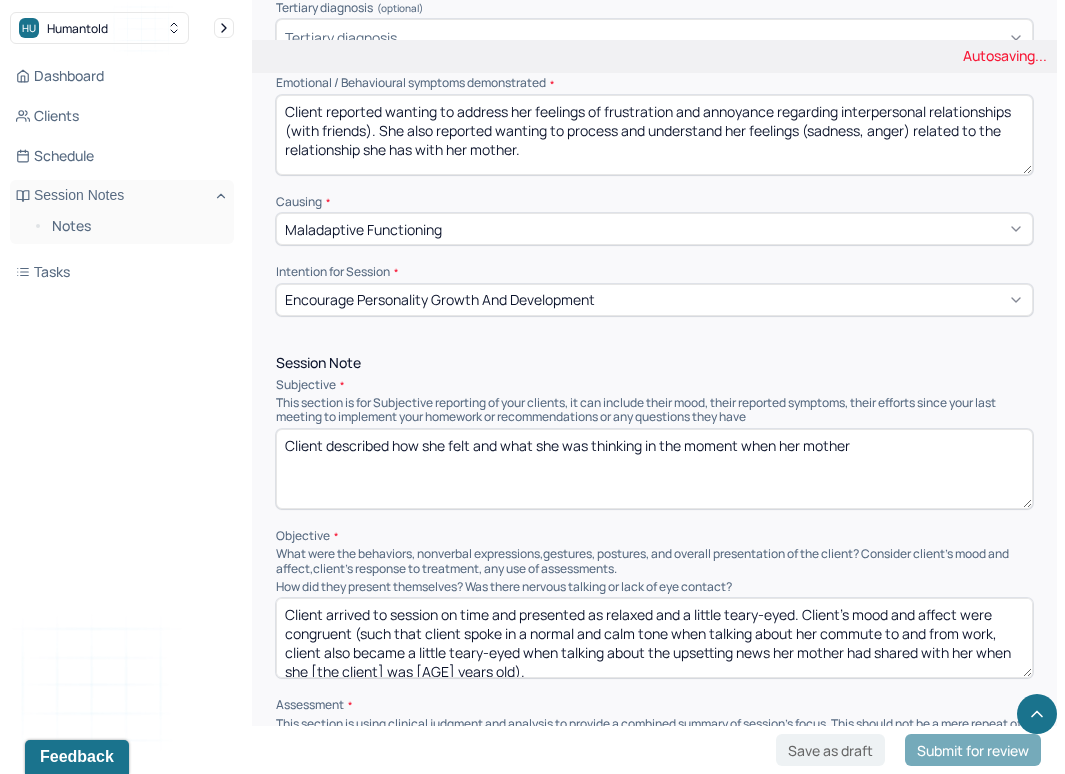 click on "Client described how she felt and what she was thinking in the moent when her mother" at bounding box center (654, 469) 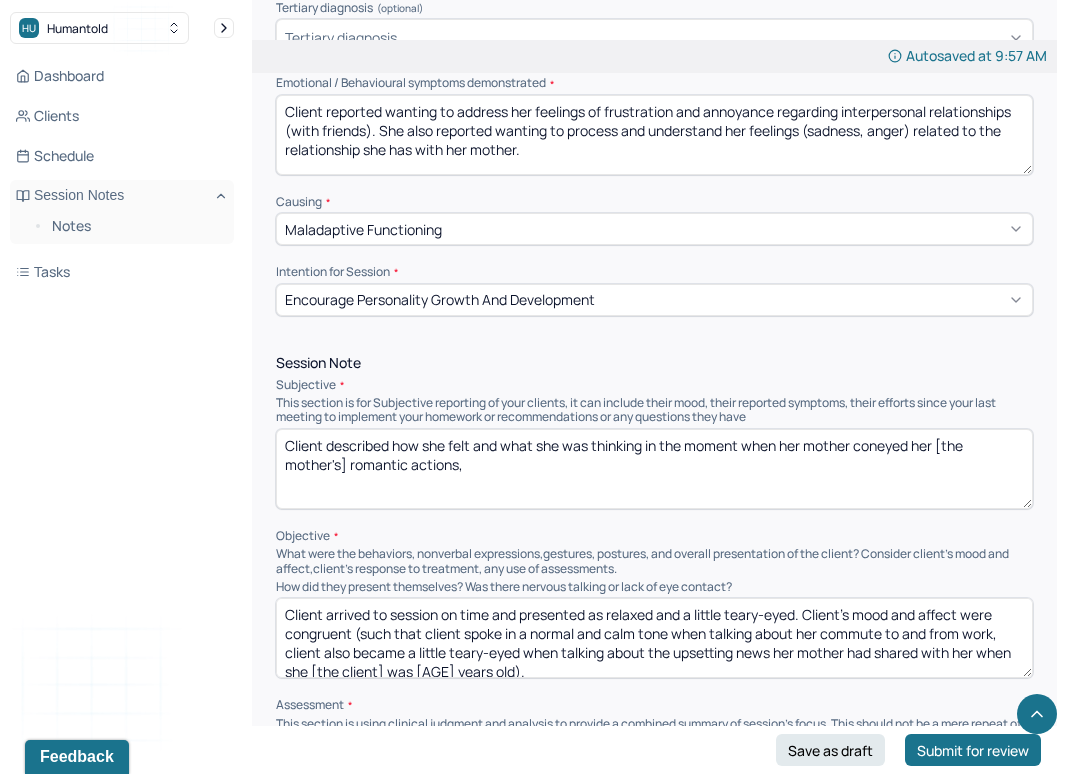 click on "Client described how she felt and what she was thinking in the moment when her mother" at bounding box center (654, 469) 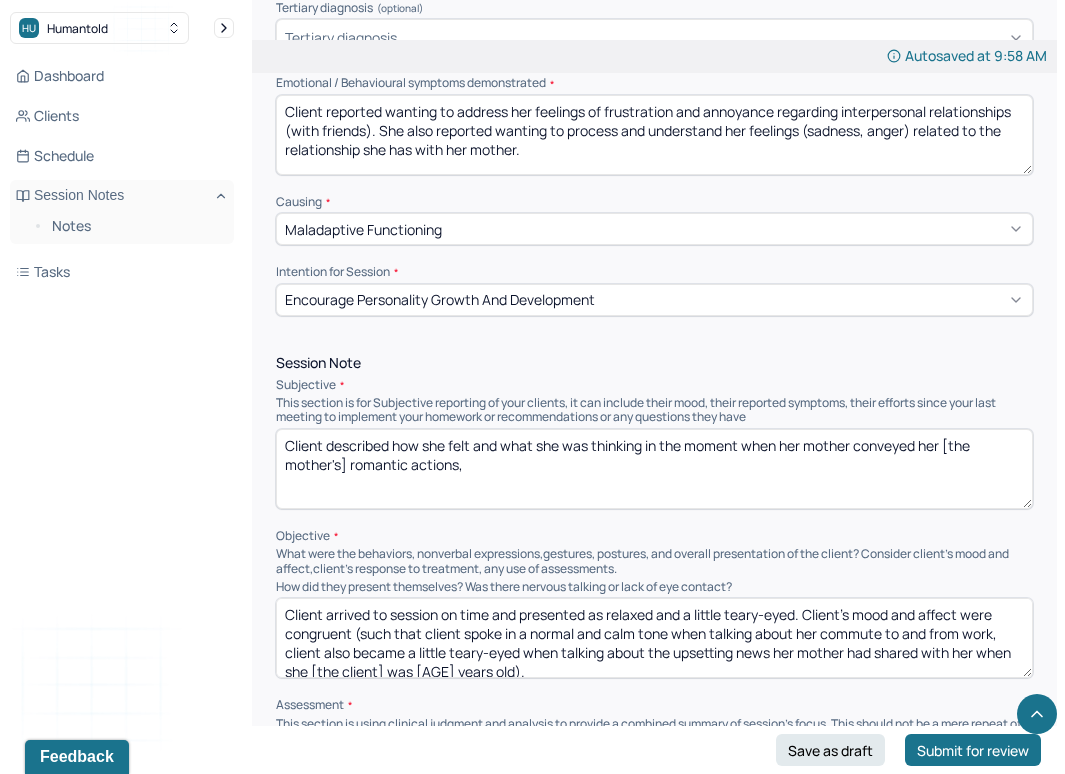 click on "Client described how she felt and what she was thinking in the moment when her mother coneyed her [the mother's] romantic actions," at bounding box center (654, 469) 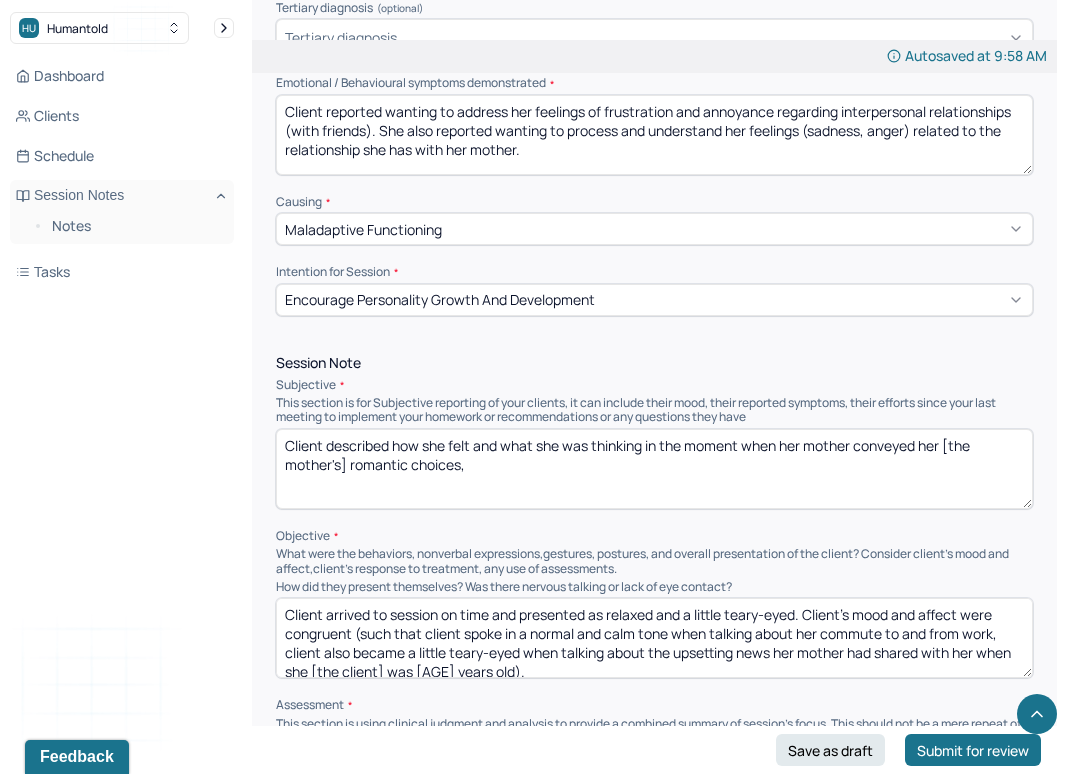 click on "Client described how she felt and what she was thinking in the moment when her mother conveyed her [the mother's] romantic choices," at bounding box center [654, 469] 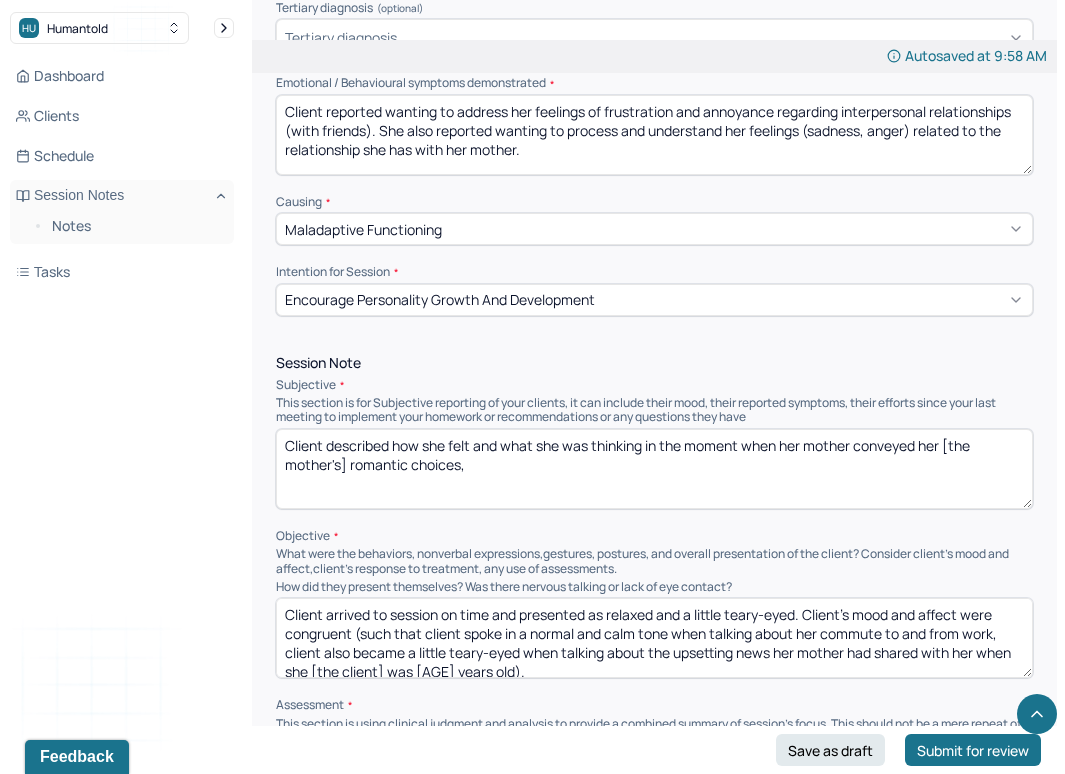 click on "Client described how she felt and what she was thinking in the moment when her mother conveyed her [the mother's] romantic choices," at bounding box center [654, 469] 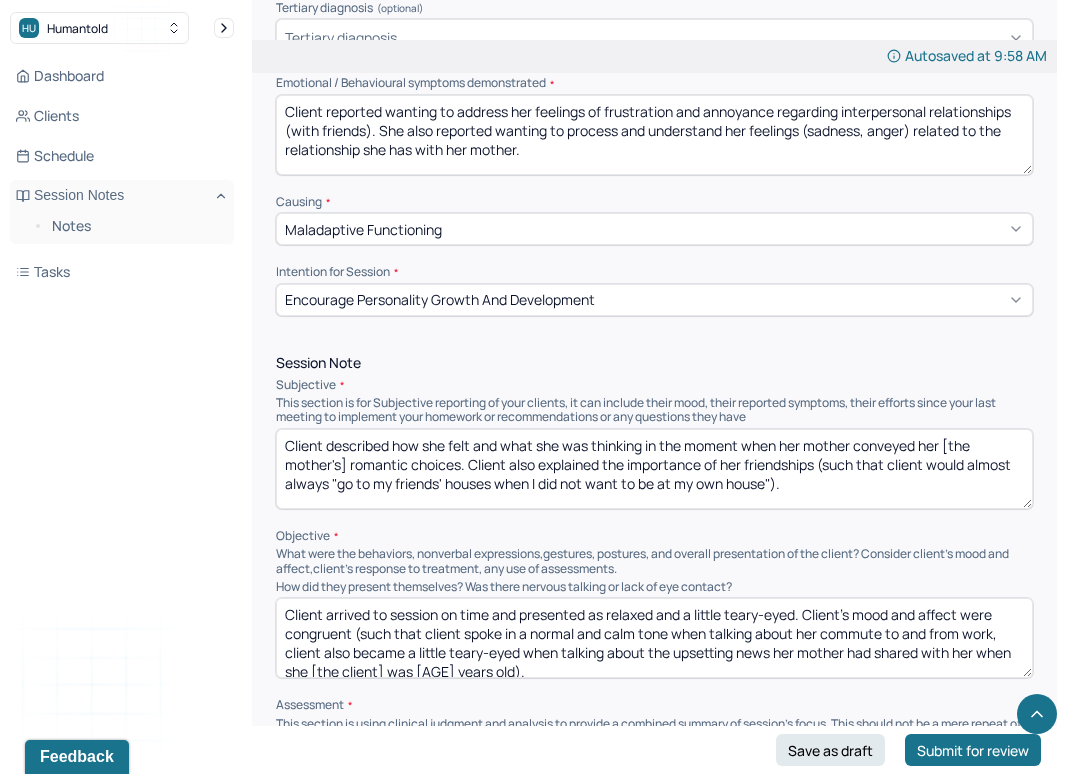 click on "Client described how she felt and what she was thinking in the moment when her mother conveyed her [the mother's] romantic choices. Client also explained the importance of her friendships (such that client would almost always "go to my friends' houses when I did not want to be at my own house")." at bounding box center [654, 469] 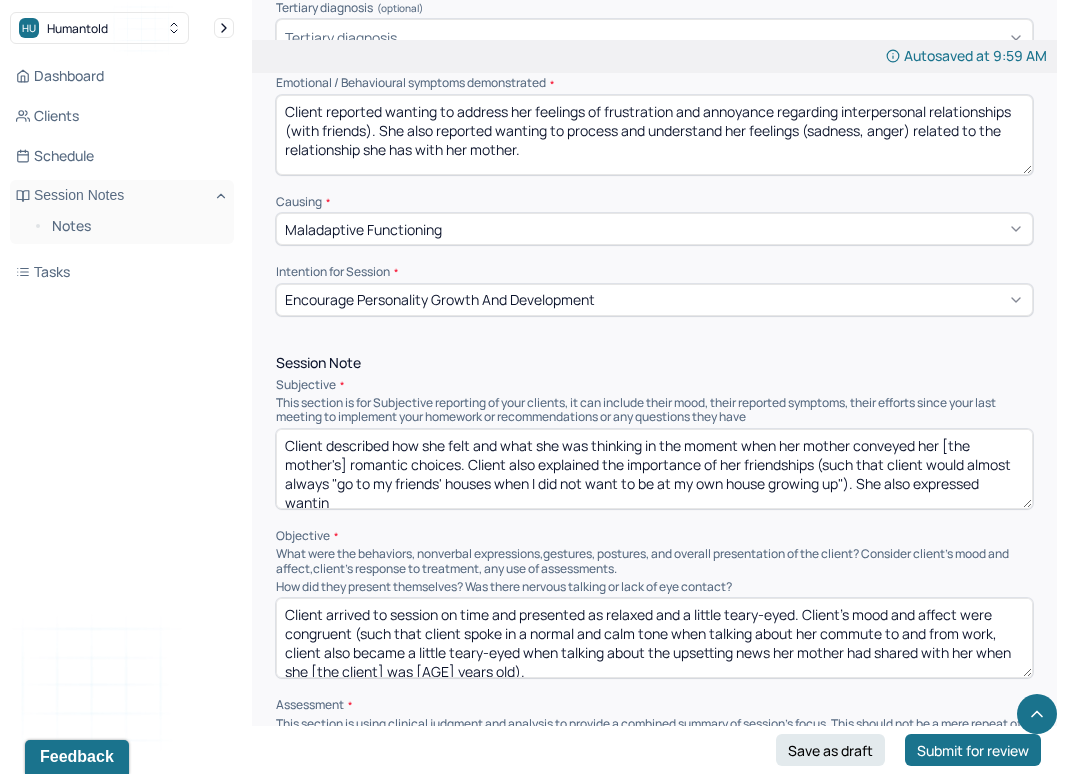 scroll, scrollTop: 3, scrollLeft: 0, axis: vertical 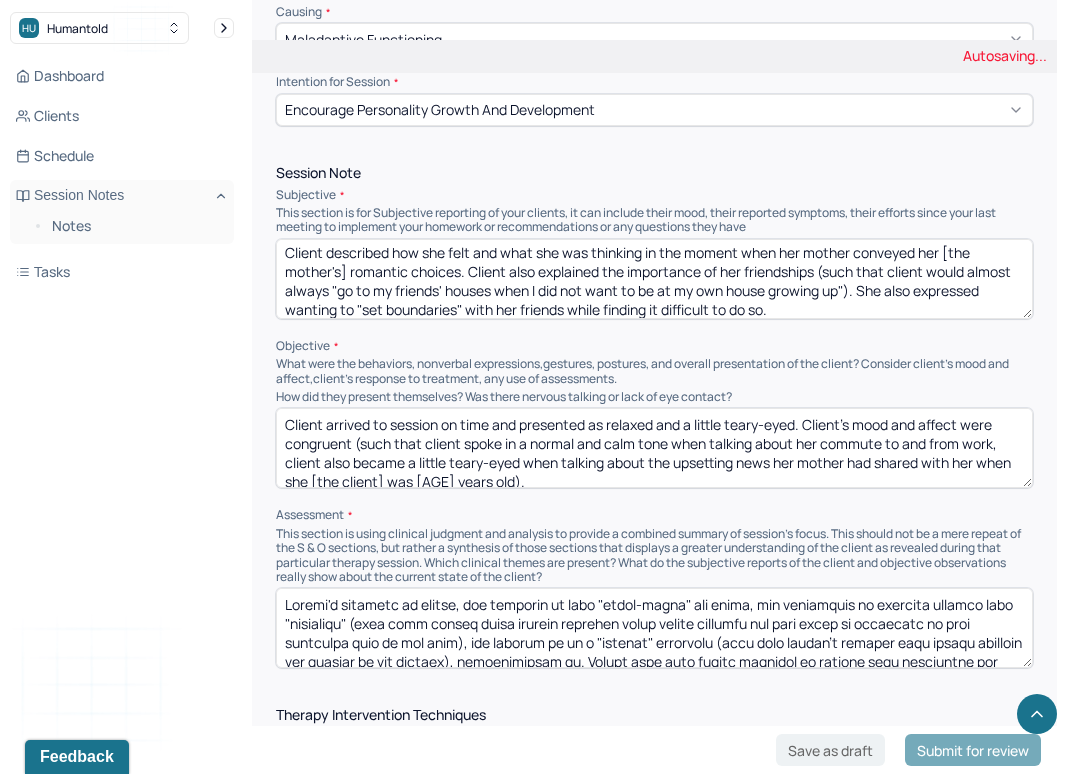 type on "Client described how she felt and what she was thinking in the moment when her mother conveyed her [the mother's] romantic choices. Client also explained the importance of her friendships (such that client would almost always "go to my friends' houses when I did not want to be at my own house growing up"). She also expressed wanting to "set boundaries" with her friends while finding it difficult to do so." 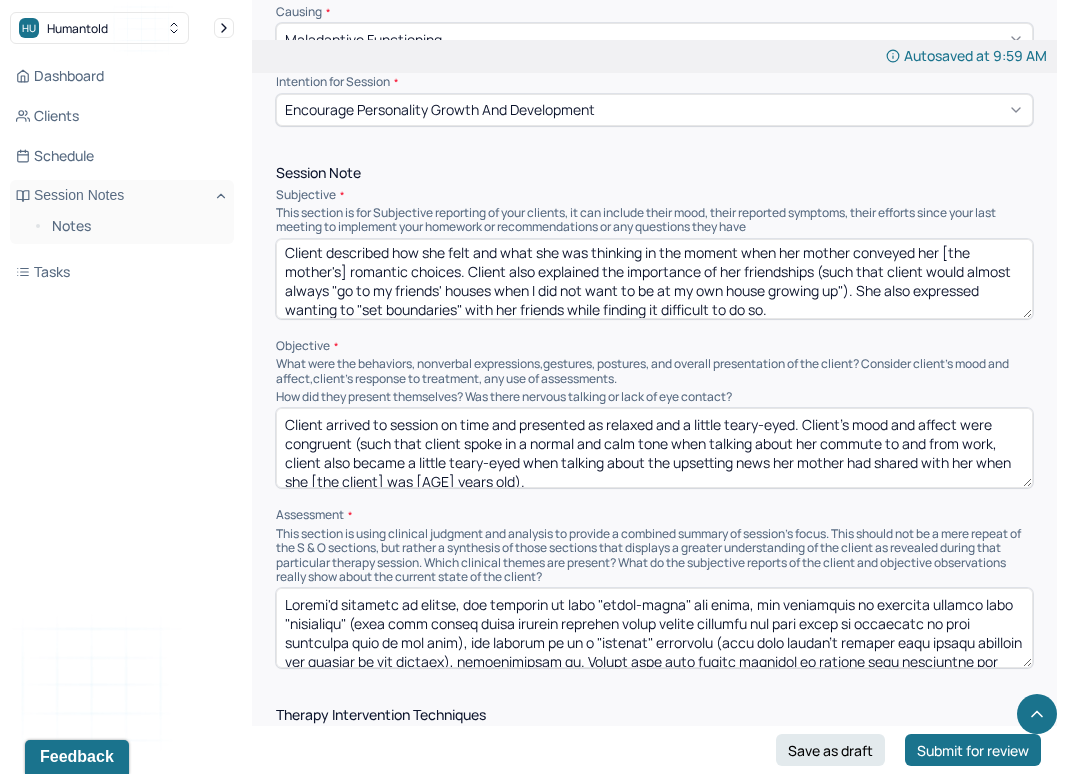 drag, startPoint x: 539, startPoint y: 478, endPoint x: 689, endPoint y: 423, distance: 159.76546 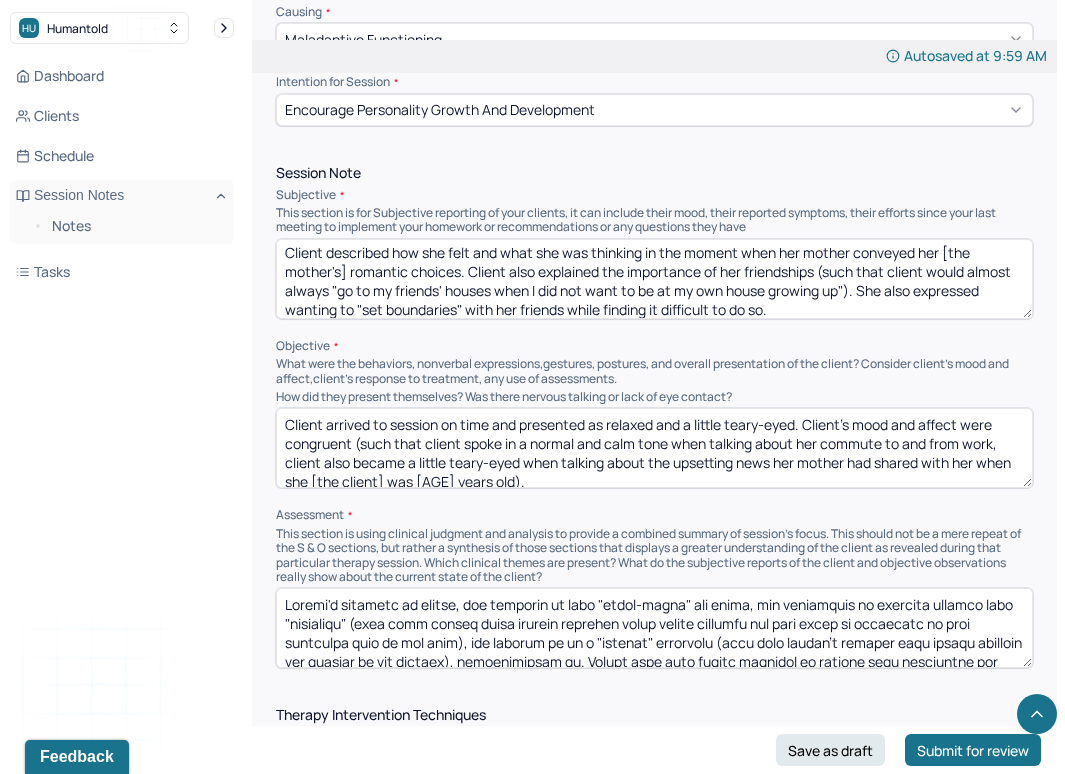 click on "Client arrived to session on time and presented as relaxed and a little teary-eyed. Client's mood and affect were congruent (such that client spoke in a normal and calm tone when talking about her commute to and from work, client also became a little teary-eyed when talking about the upsetting news her mother had shared with her when she [the client] was [AGE] years old)." at bounding box center [654, 448] 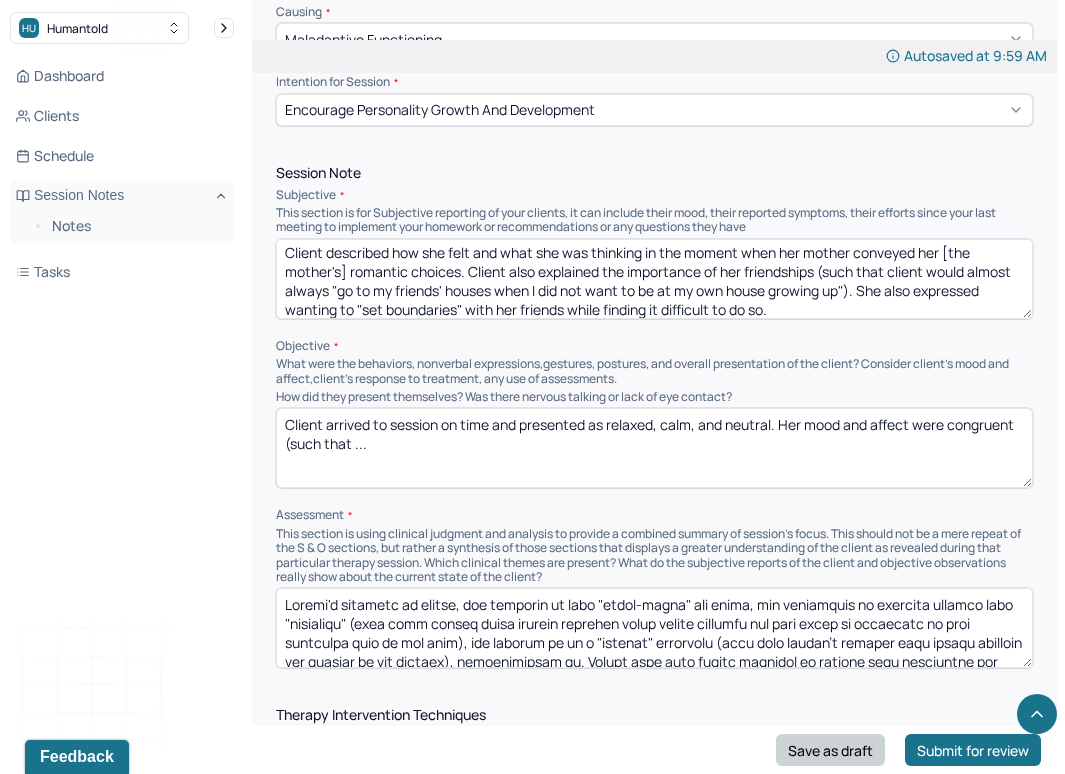 type on "Client arrived to session on time and presented as relaxed, calm, and neutral. Her mood and affect were congruent (such that ..." 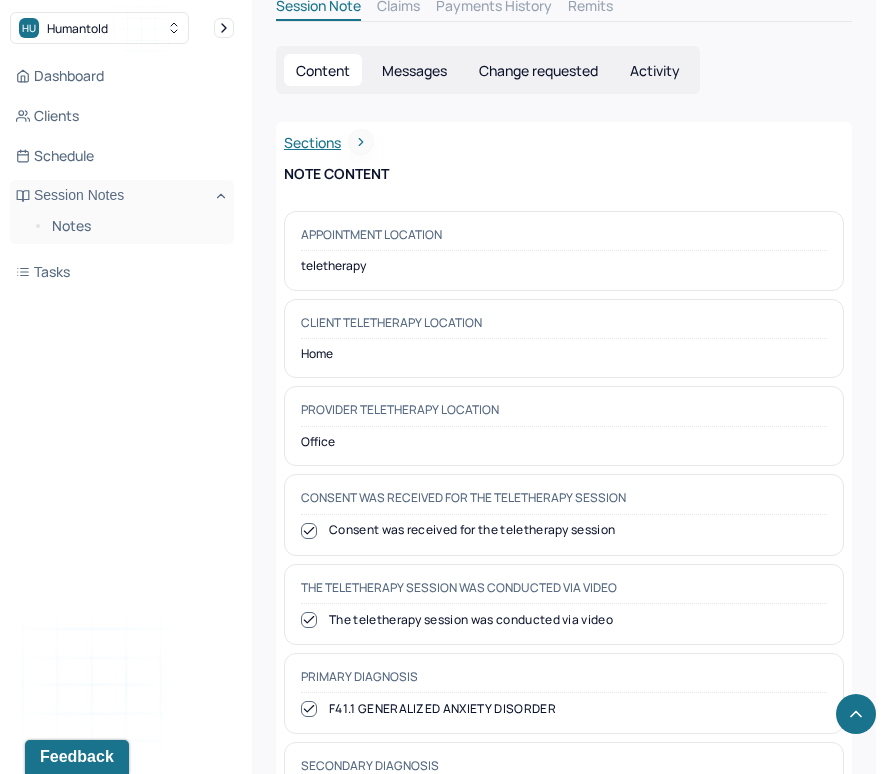 scroll, scrollTop: 0, scrollLeft: 0, axis: both 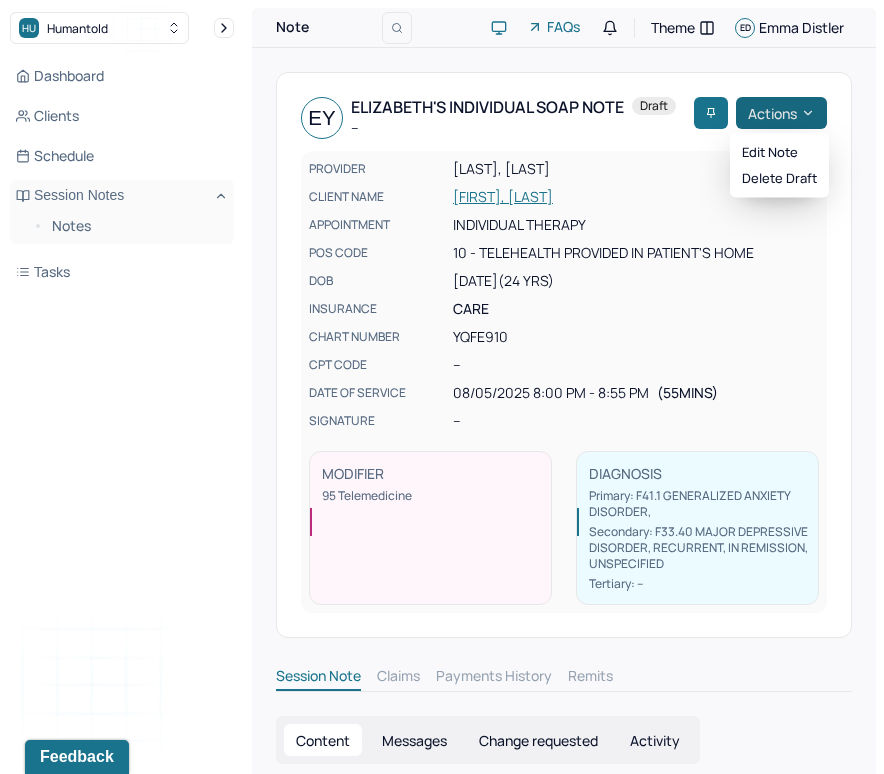 click on "Actions" at bounding box center [781, 113] 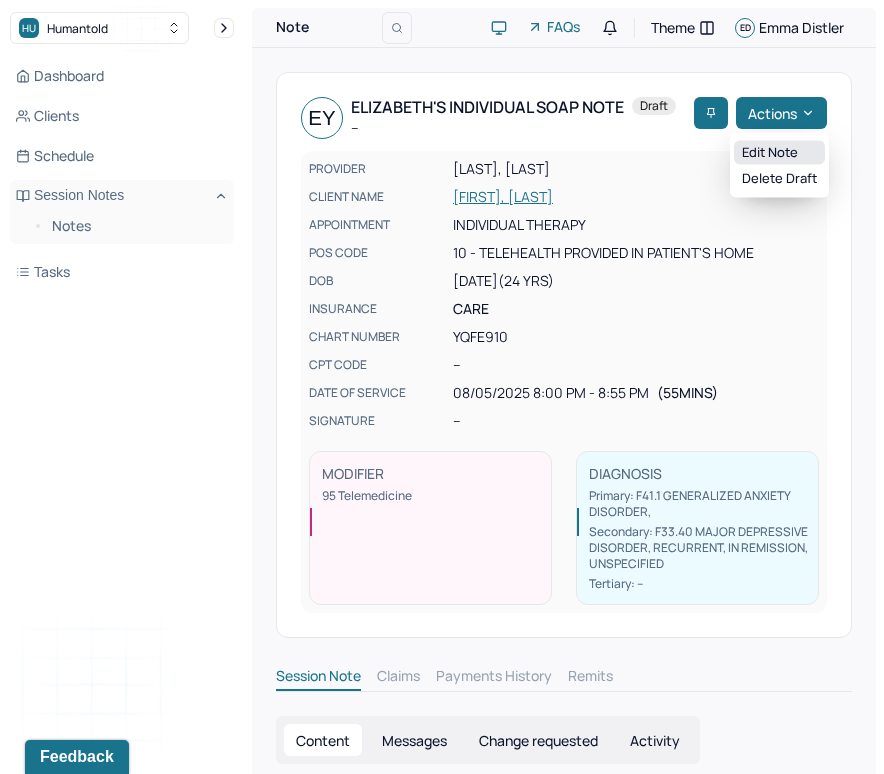 click on "Edit note" at bounding box center (779, 153) 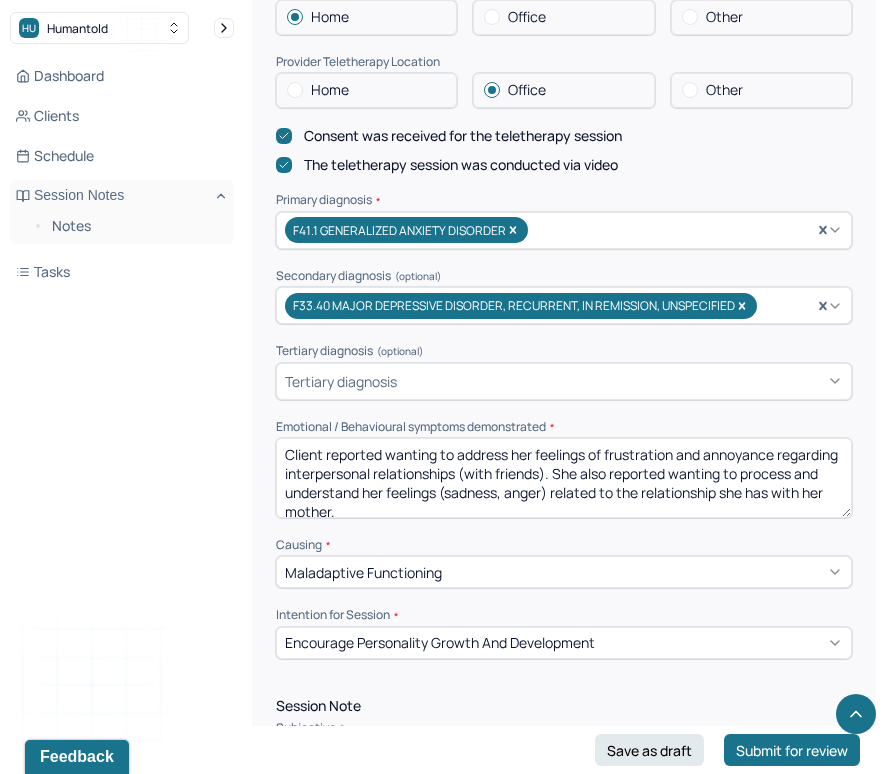 scroll, scrollTop: 782, scrollLeft: 0, axis: vertical 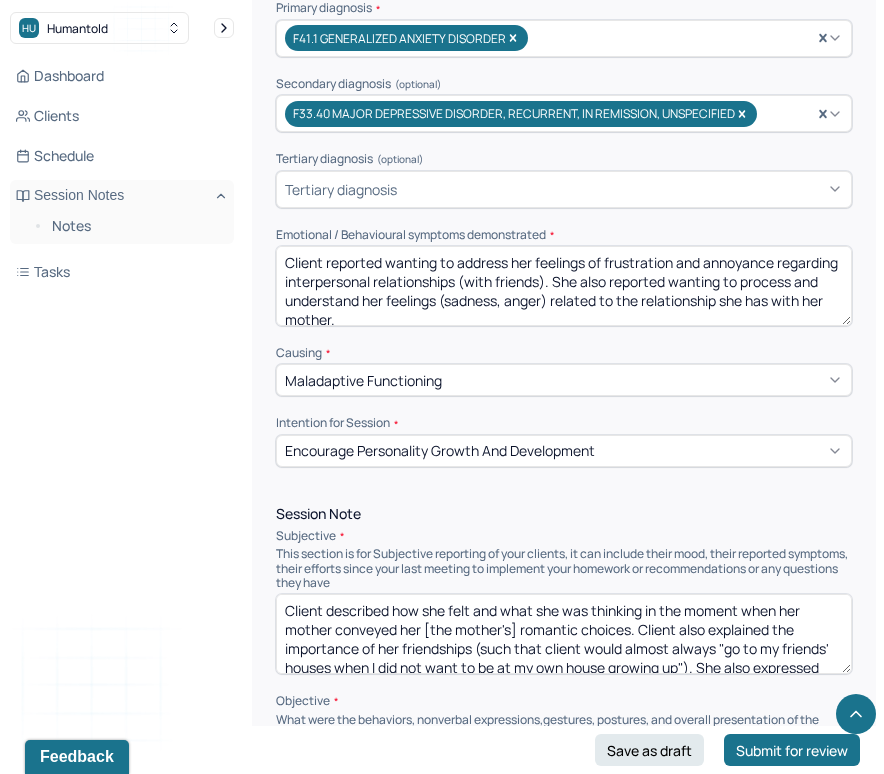 click on "Client reported wanting to address her feelings of frustration and annoyance regarding interpersonal relationships (with friends). She also reported wanting to process and understand her feelings (sadness, anger) related to the relationship she has with her mother." at bounding box center [564, 286] 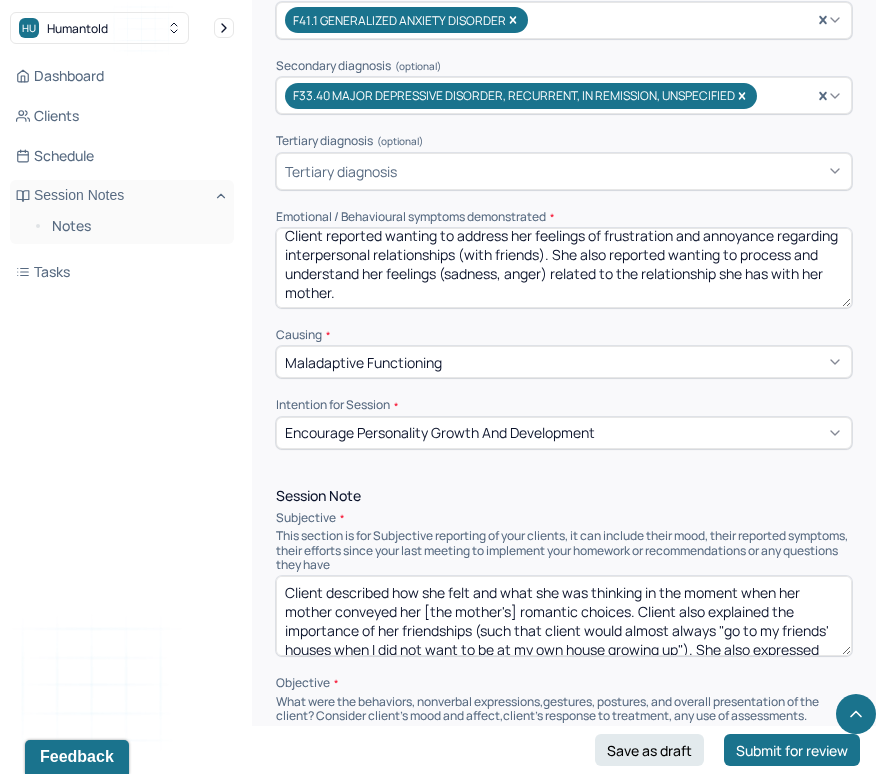 scroll, scrollTop: 888, scrollLeft: 0, axis: vertical 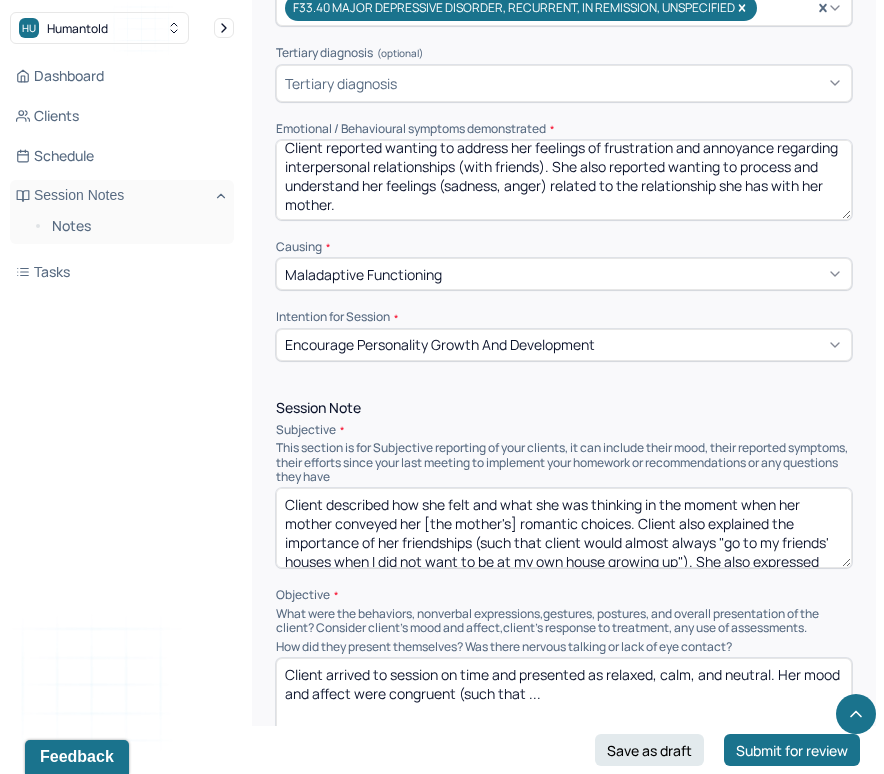 click on "Client described how she felt and what she was thinking in the moment when her mother conveyed her [the mother's] romantic choices. Client also explained the importance of her friendships (such that client would almost always "go to my friends' houses when I did not want to be at my own house growing up"). She also expressed wanting to "set boundaries" with her friends while finding it difficult to do so." at bounding box center [564, 528] 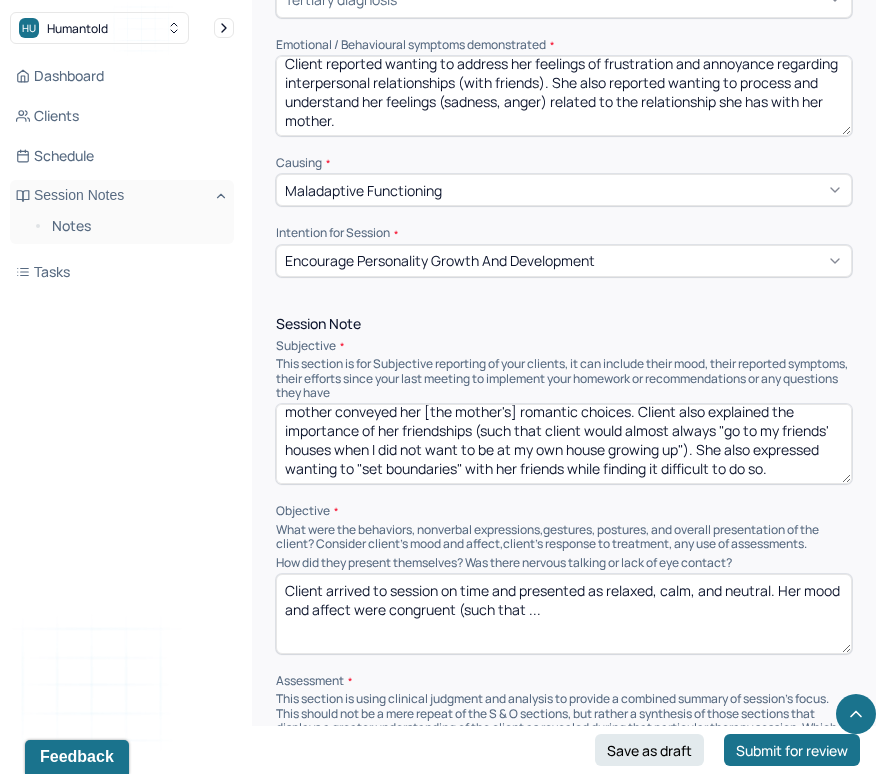 scroll, scrollTop: 995, scrollLeft: 0, axis: vertical 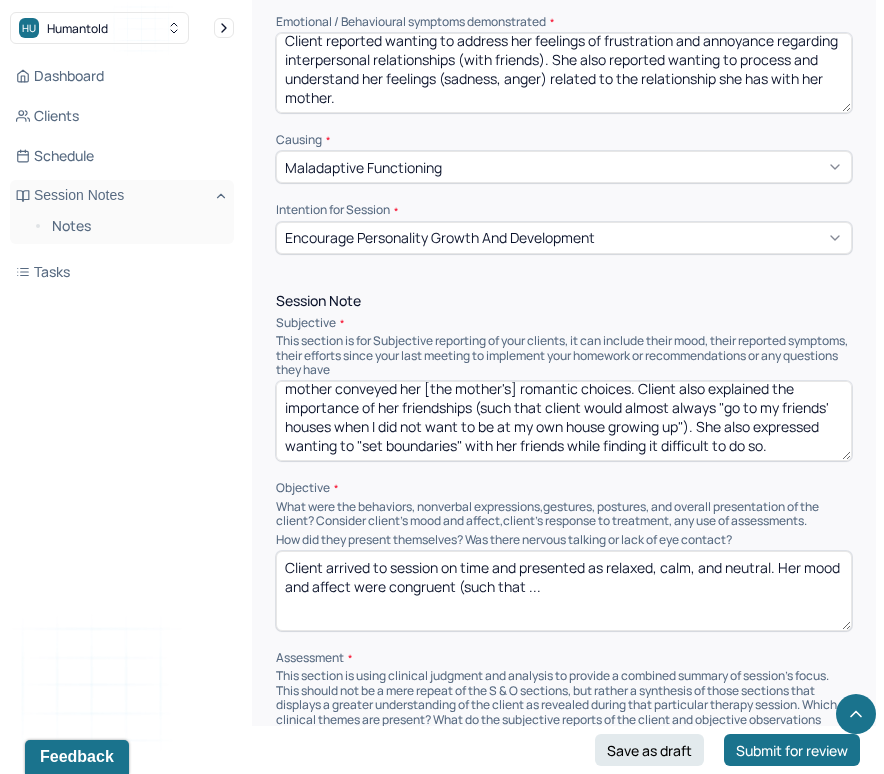 click on "Client arrived to session on time and presented as relaxed, calm, and neutral. Her mood and affect were congruent (such that ..." at bounding box center (564, 591) 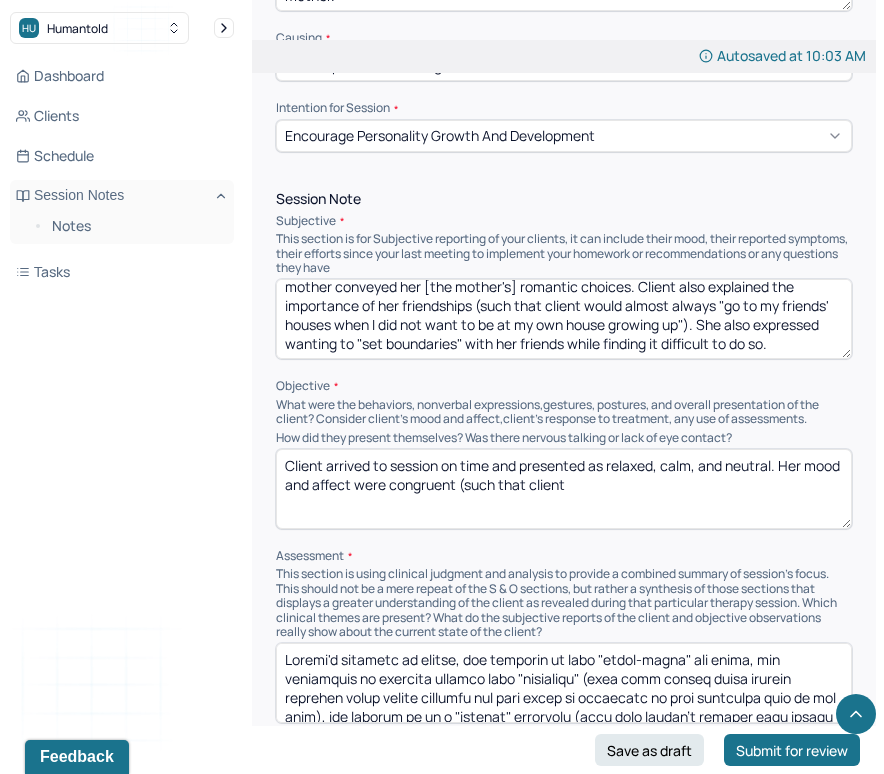 scroll, scrollTop: 1102, scrollLeft: 0, axis: vertical 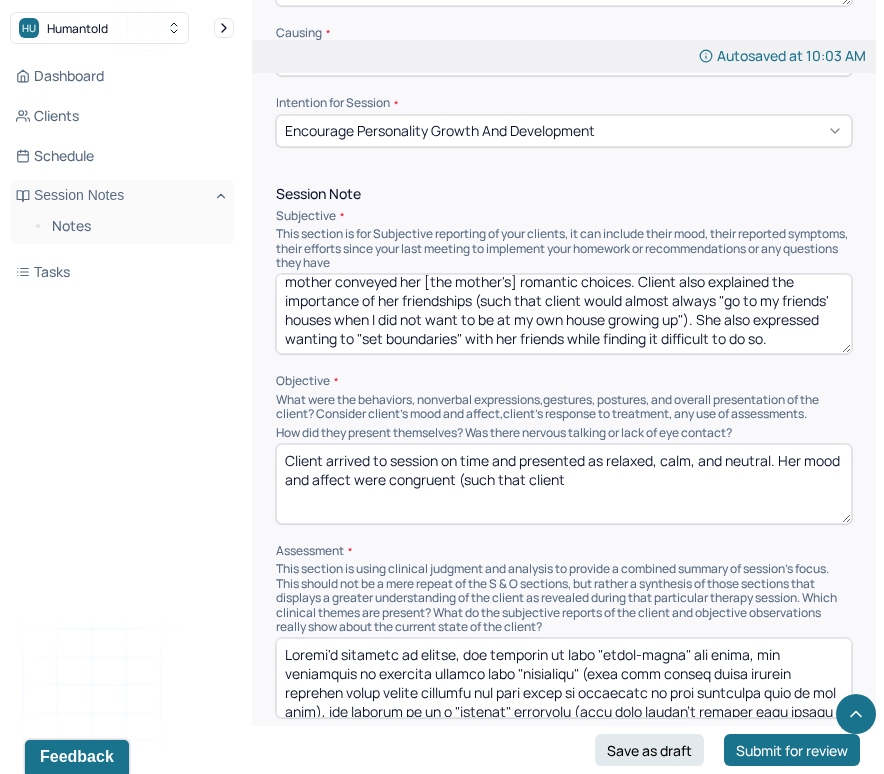 click on "Client arrived to session on time and presented as relaxed, calm, and neutral. Her mood and affect were congruent (such that client" at bounding box center [564, 484] 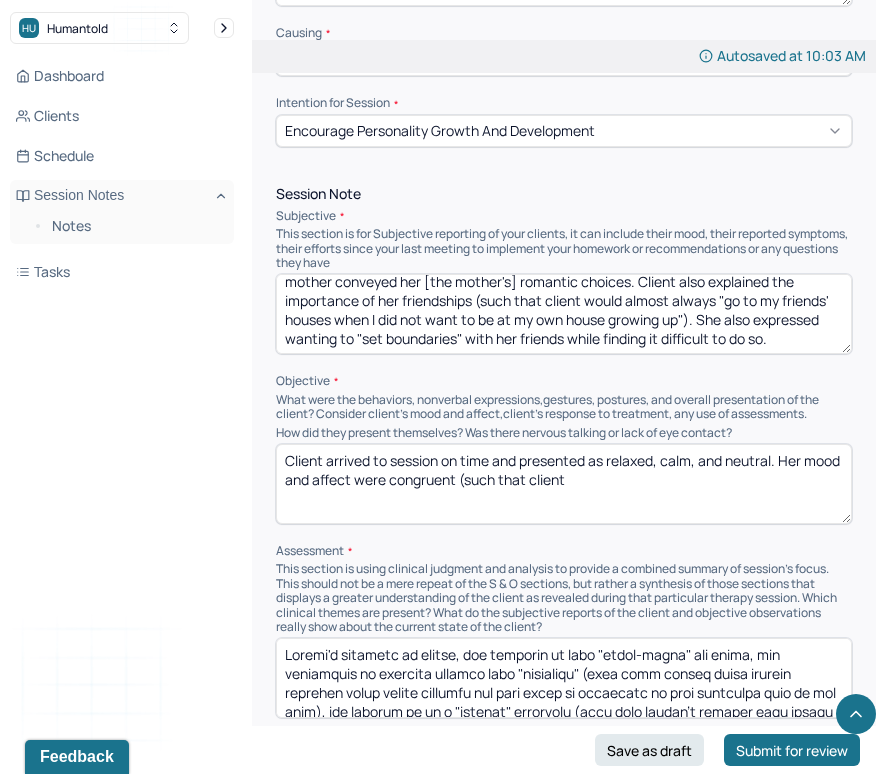 type on "Client arrived to session on time and presented as relaxed, calm, and neutral. Her mood and affect were congruent (such that client" 